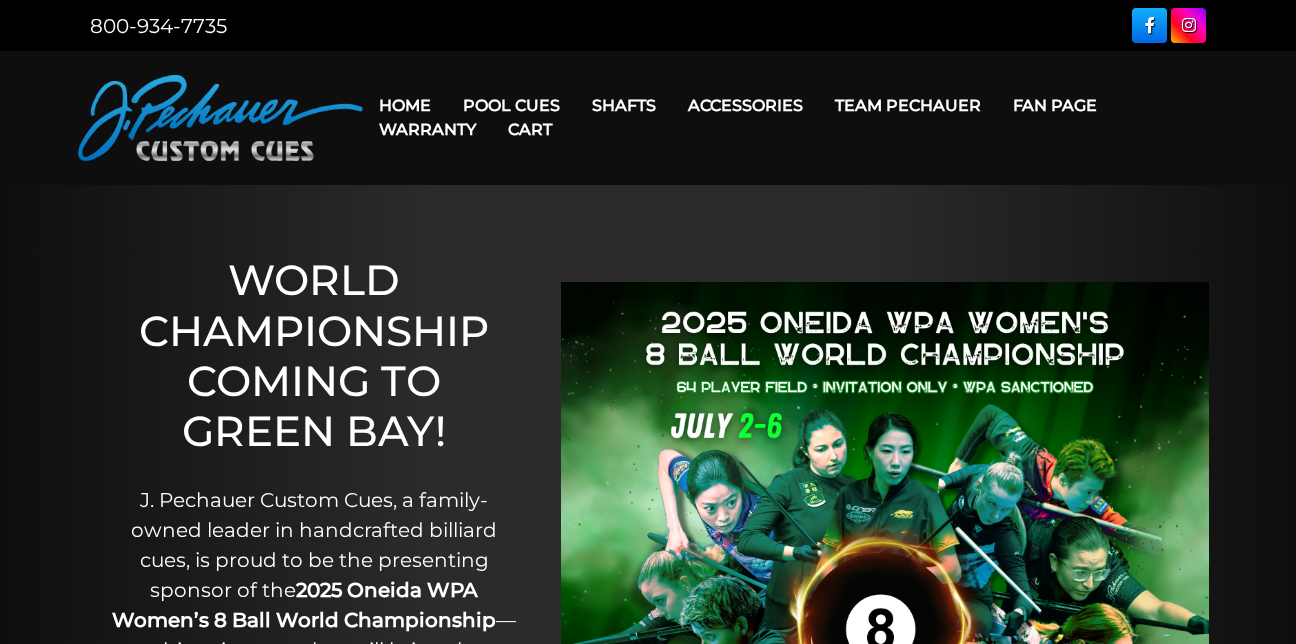 scroll, scrollTop: 0, scrollLeft: 0, axis: both 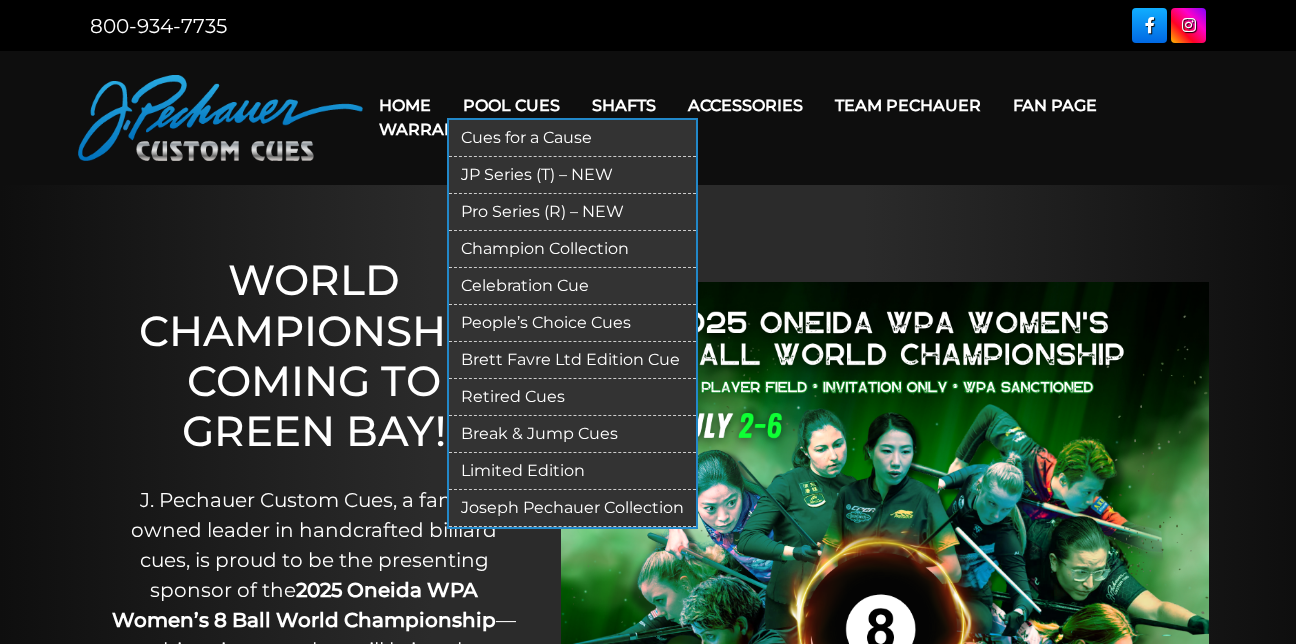 click on "Pool Cues" at bounding box center [511, 105] 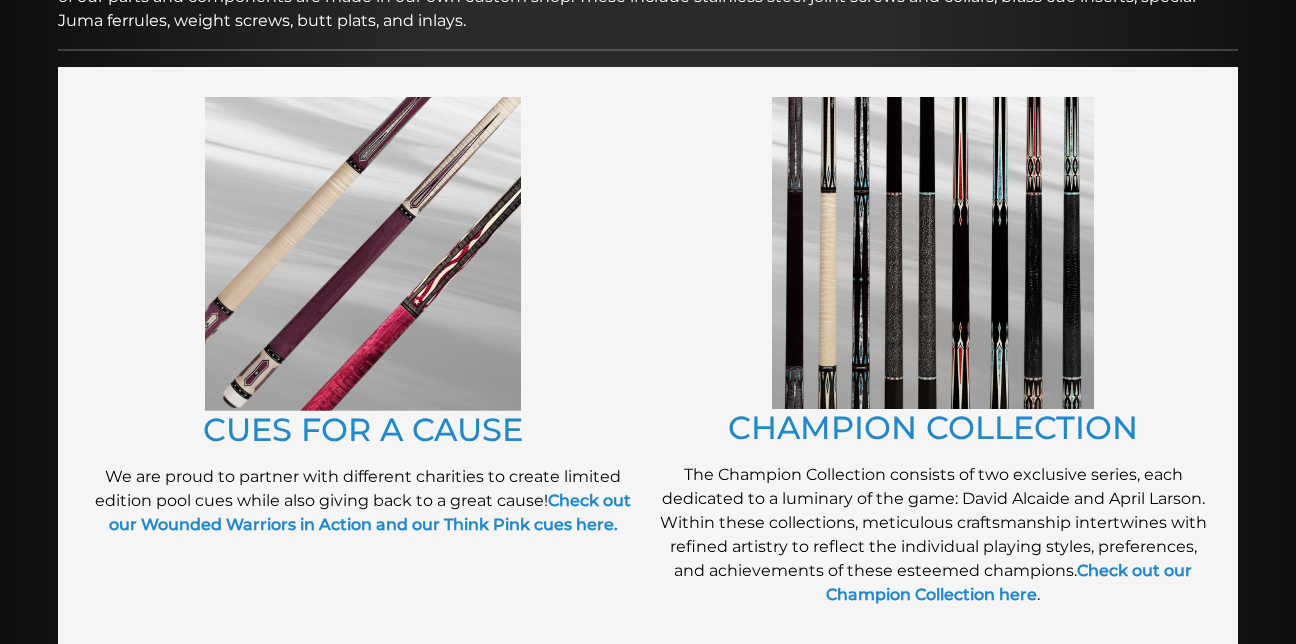 scroll, scrollTop: 400, scrollLeft: 0, axis: vertical 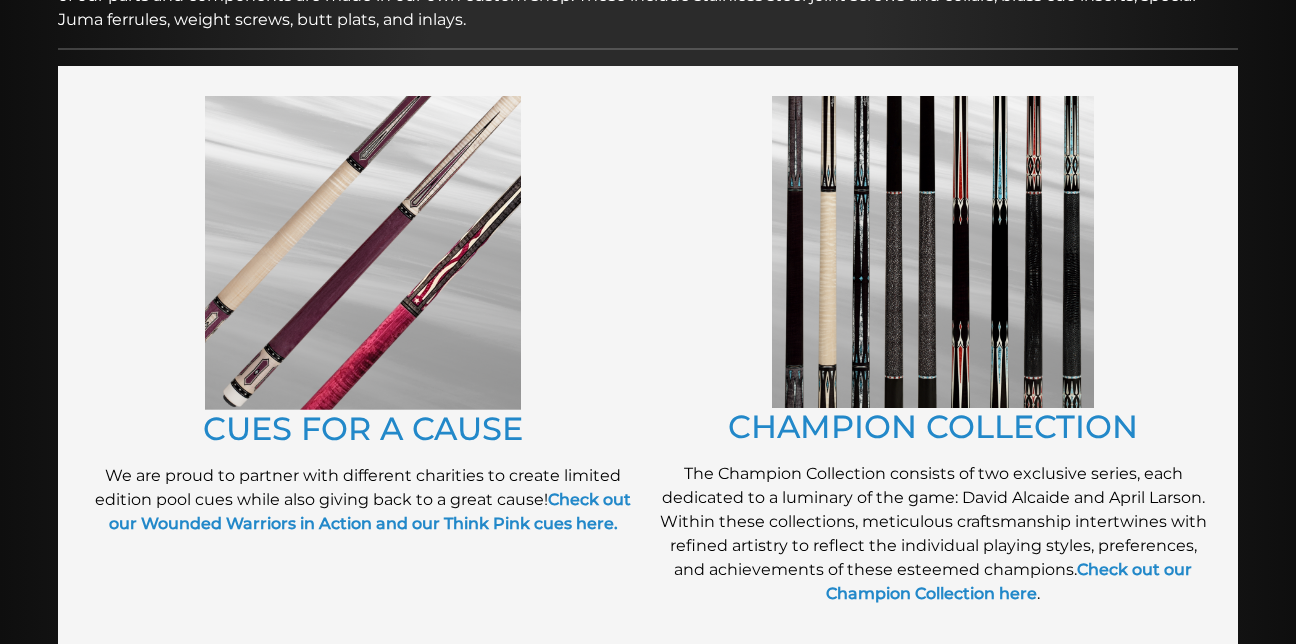 click at bounding box center (933, 252) 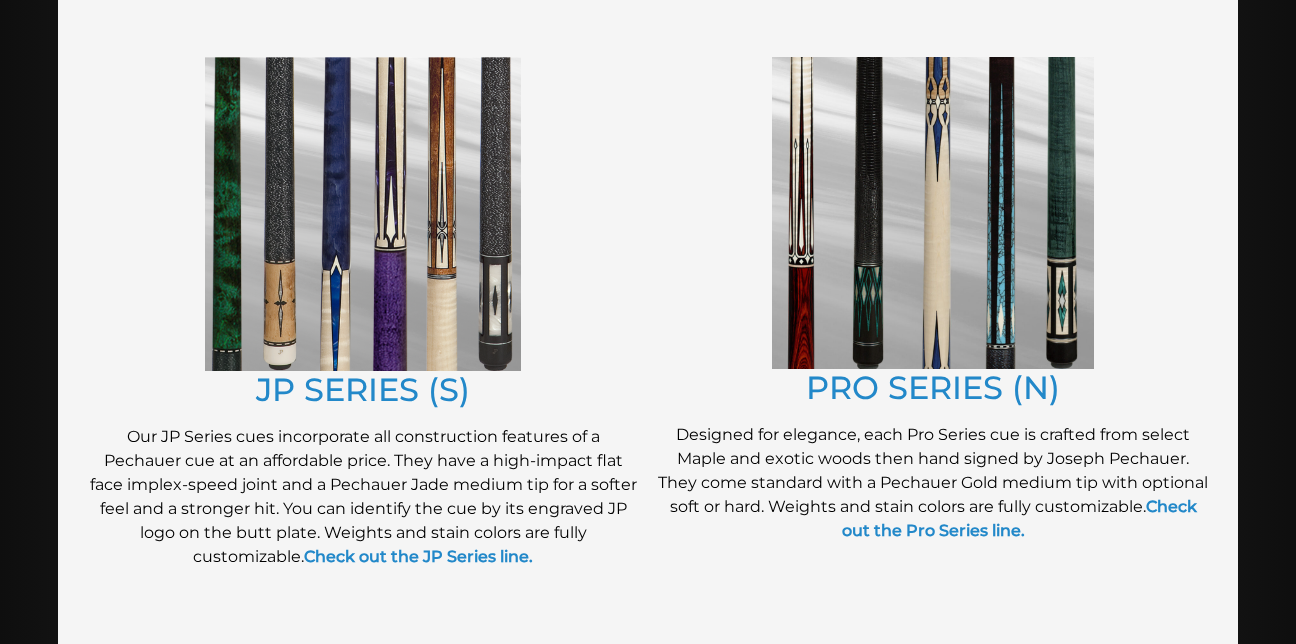scroll, scrollTop: 1026, scrollLeft: 0, axis: vertical 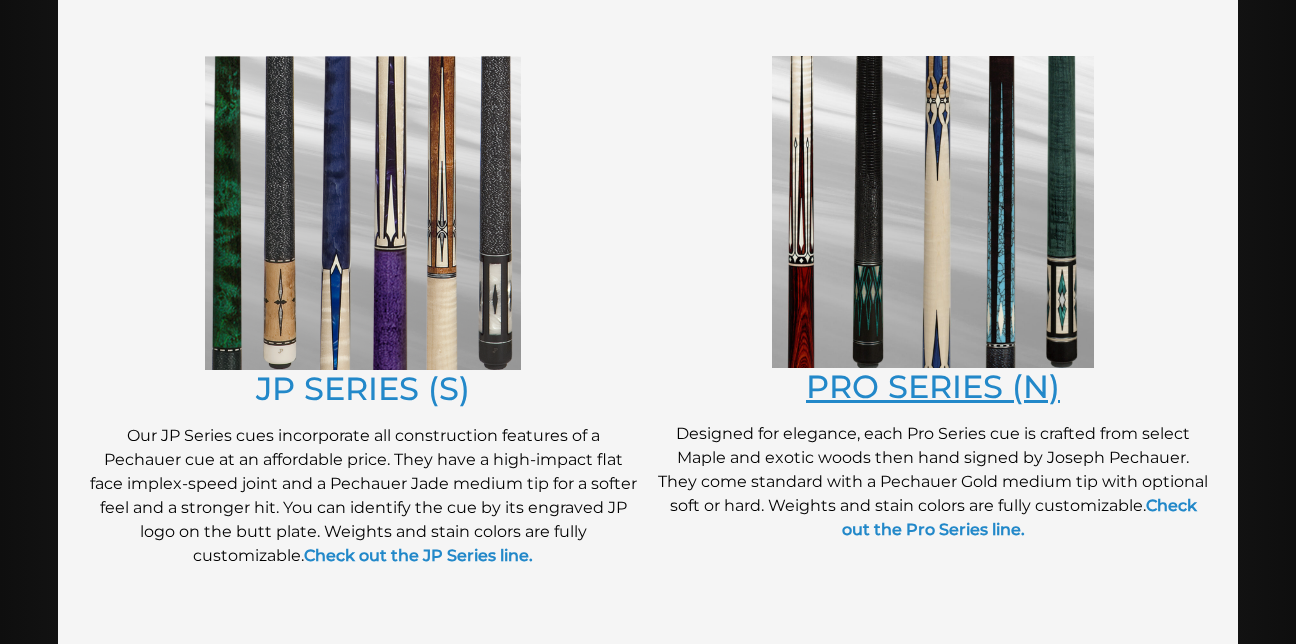 click on "PRO SERIES (N)" at bounding box center (933, 386) 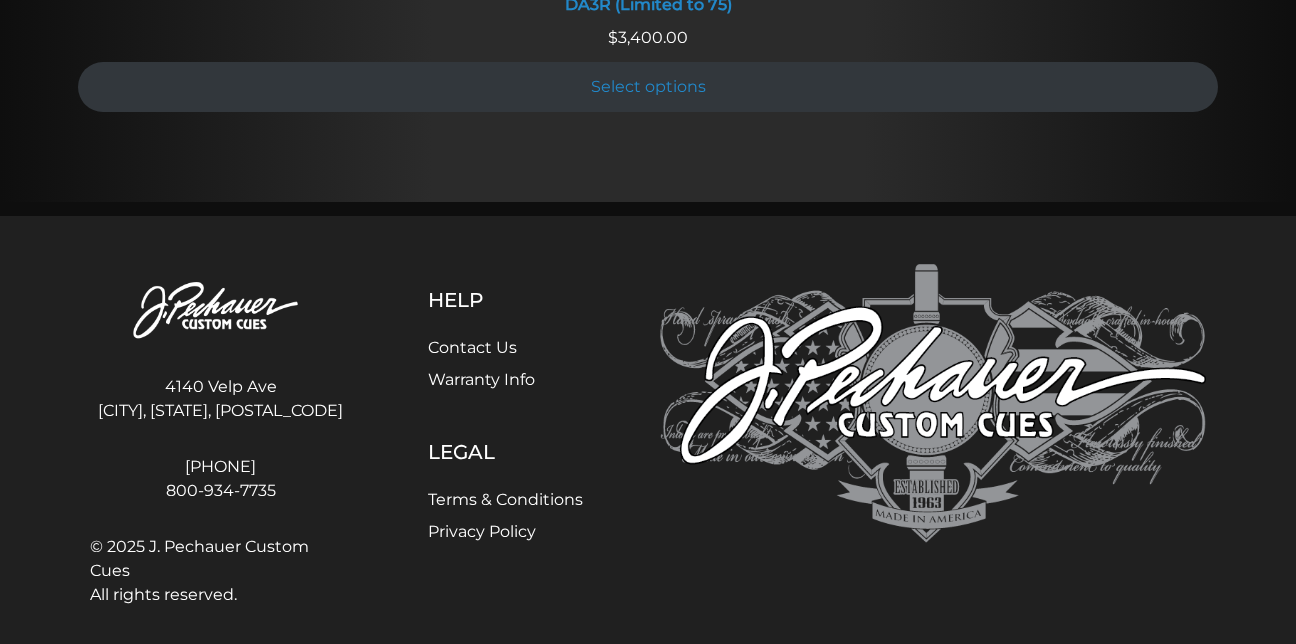 scroll, scrollTop: 3998, scrollLeft: 0, axis: vertical 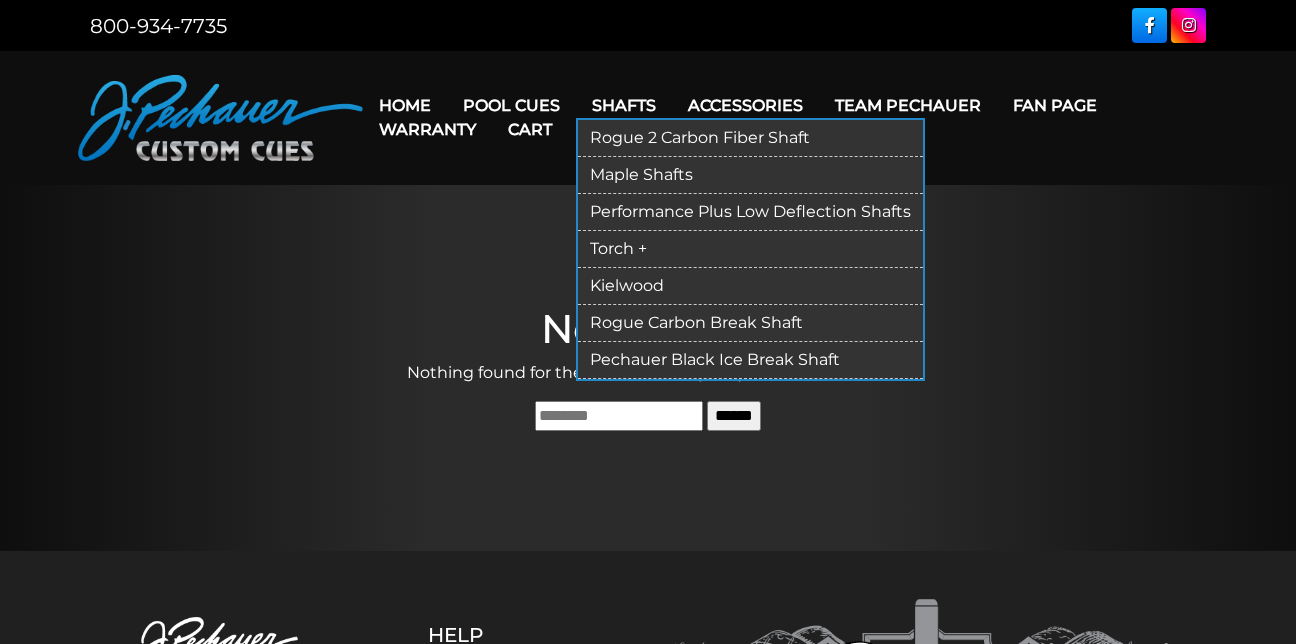 click on "Kielwood" at bounding box center (750, 286) 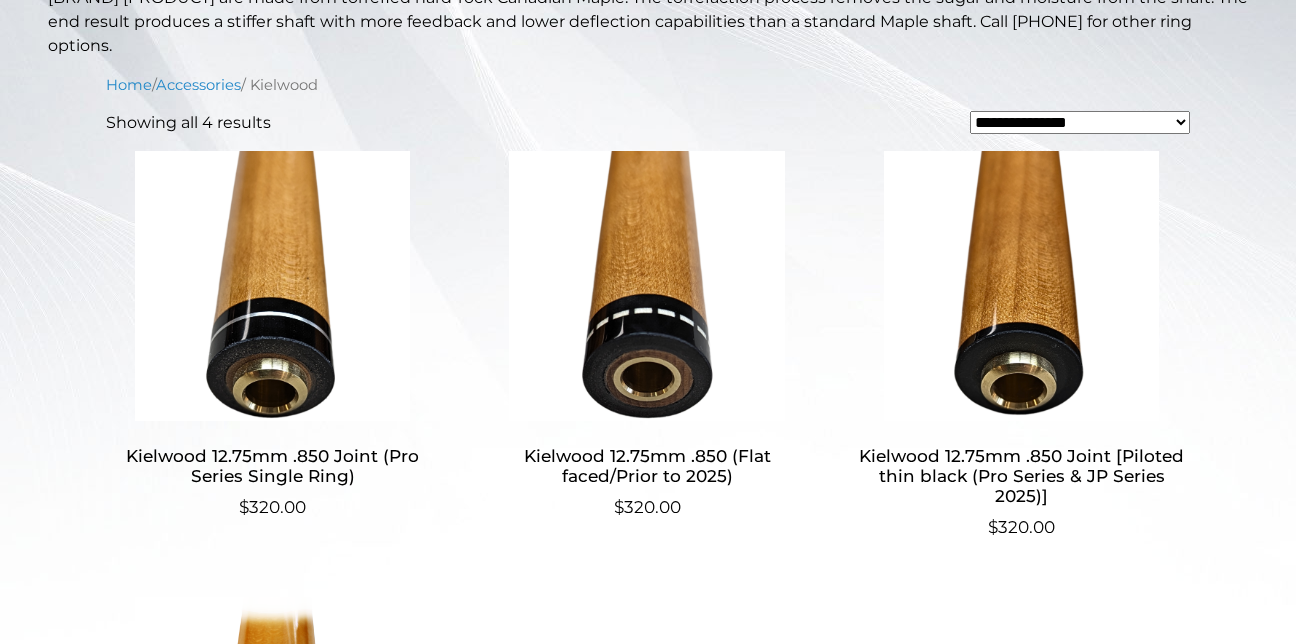scroll, scrollTop: 0, scrollLeft: 0, axis: both 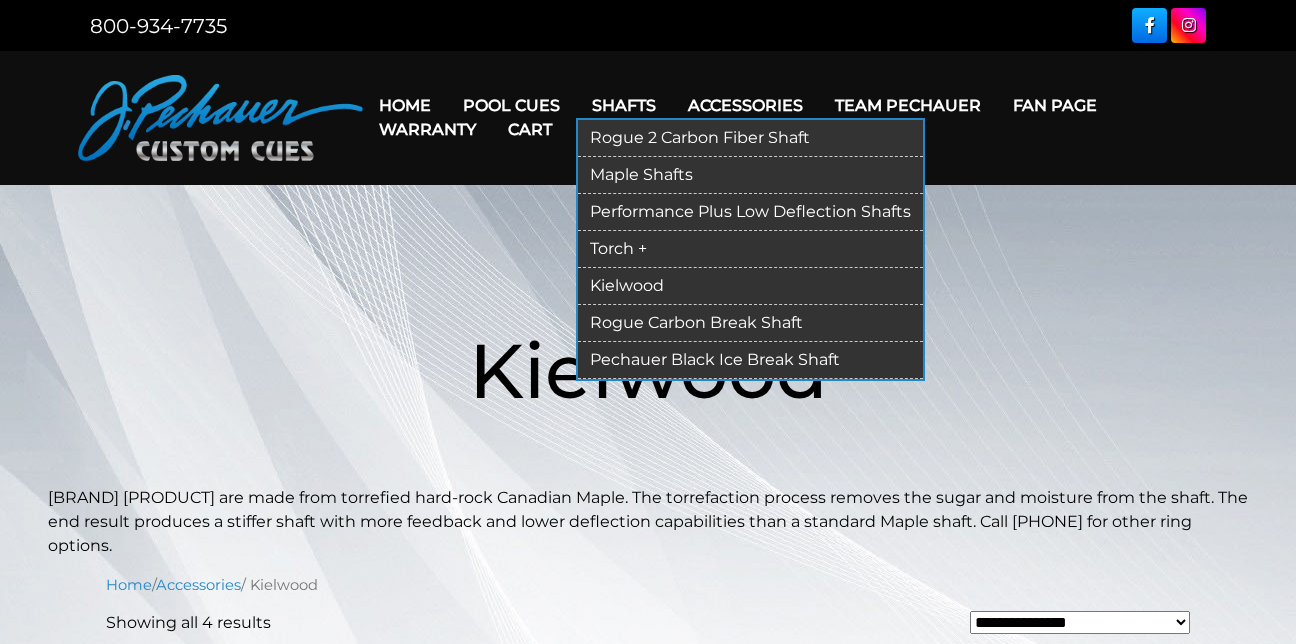 click on "Torch +" at bounding box center (750, 249) 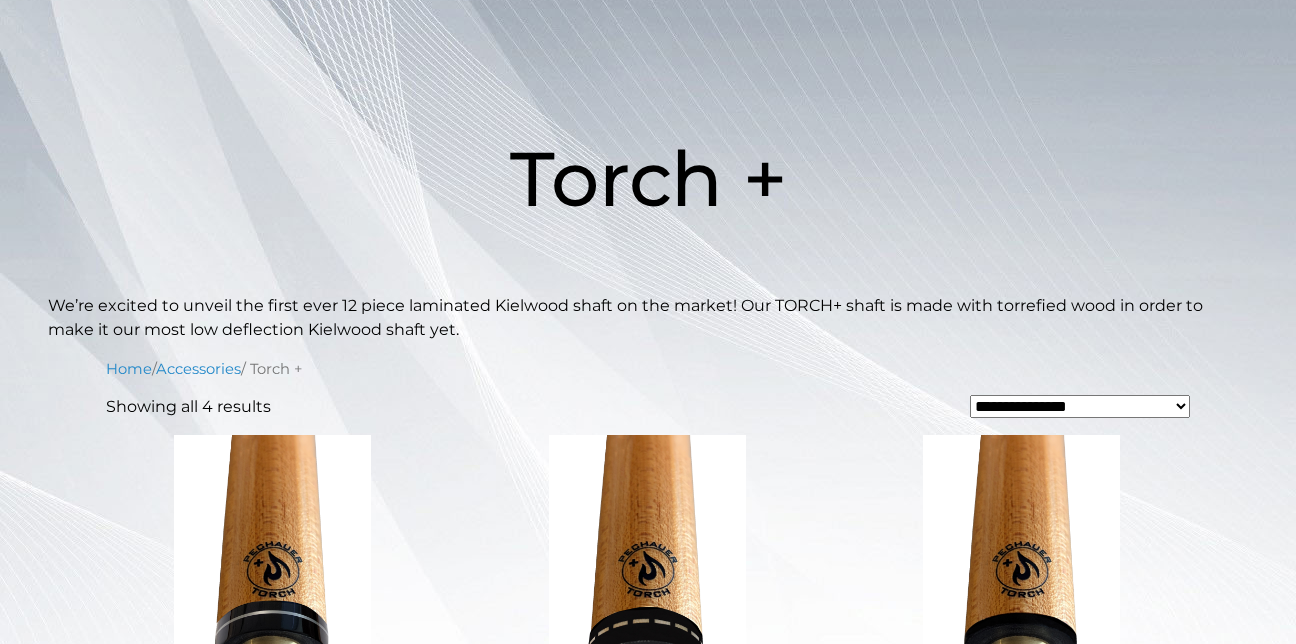 scroll, scrollTop: 0, scrollLeft: 0, axis: both 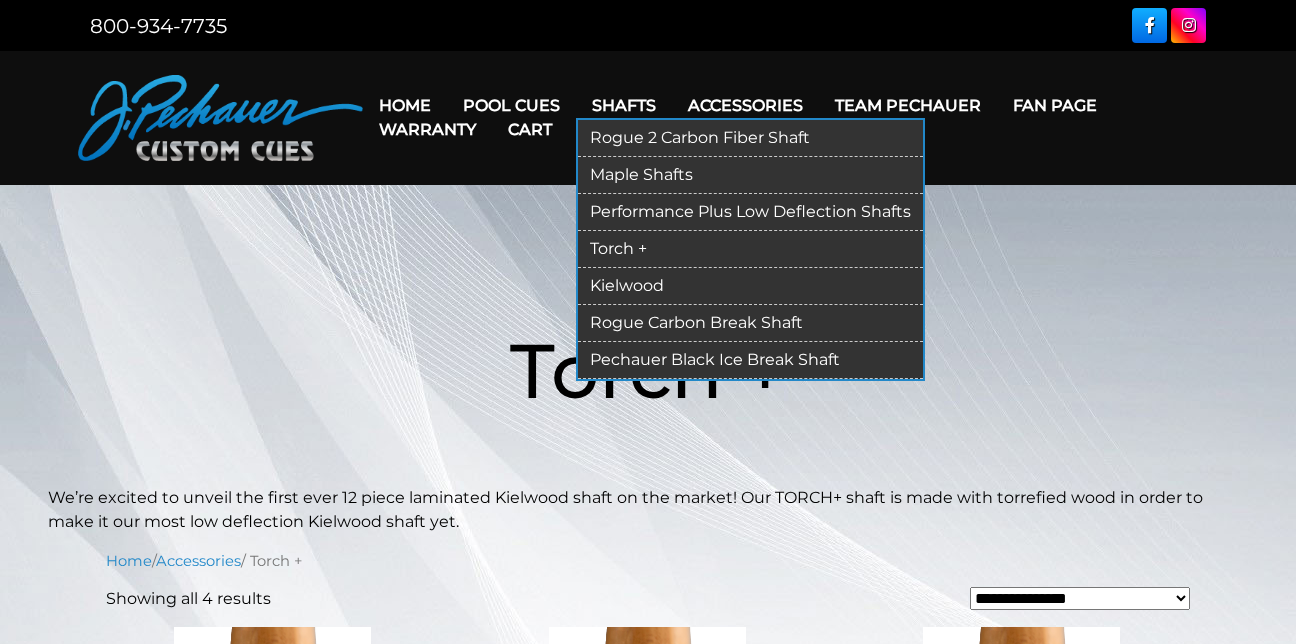 click on "Rogue 2 Carbon Fiber Shaft" at bounding box center [750, 138] 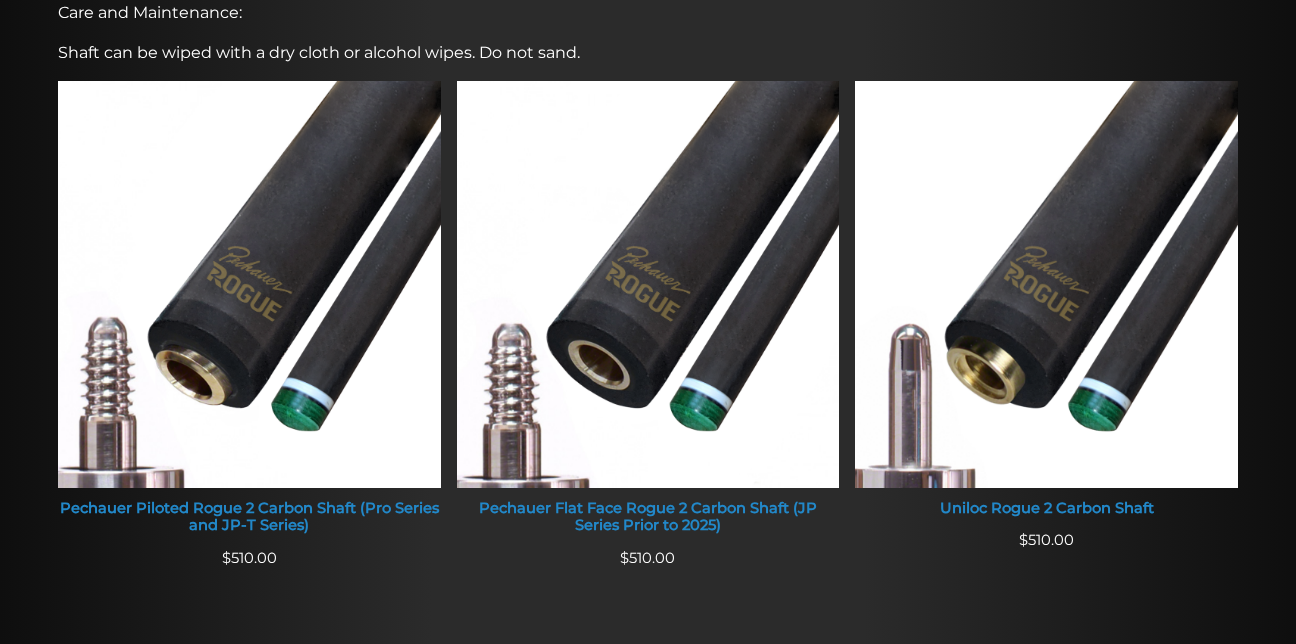 scroll, scrollTop: 0, scrollLeft: 0, axis: both 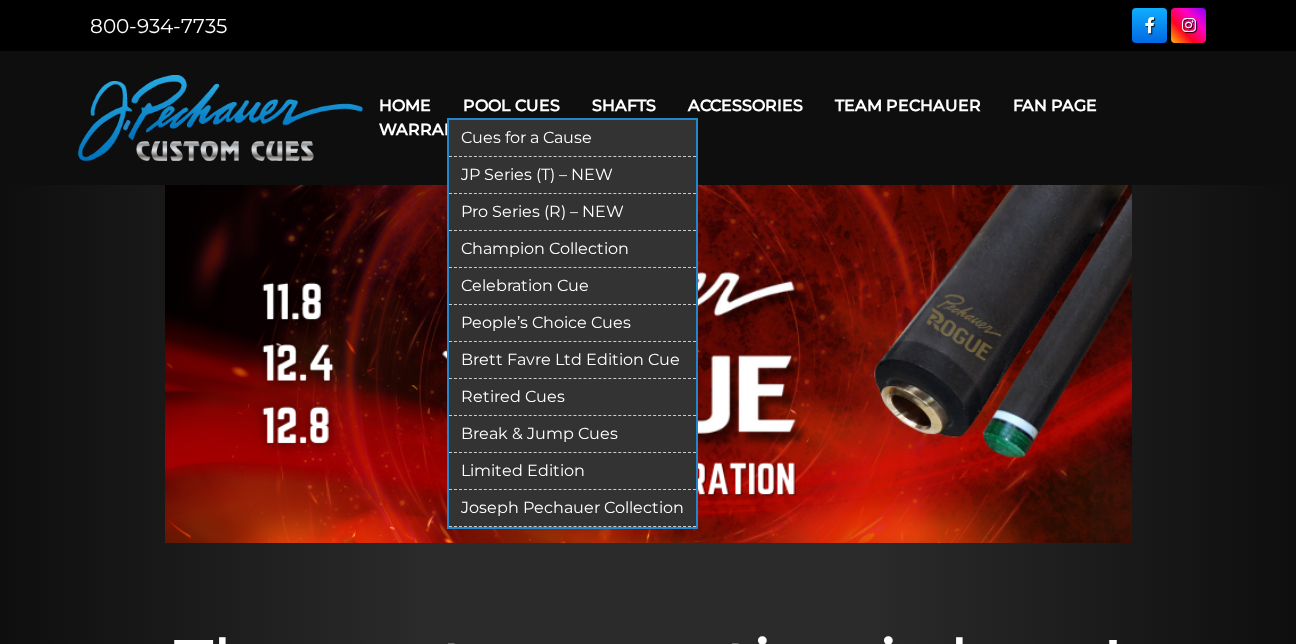 click on "JP Series (T) – NEW" at bounding box center (572, 175) 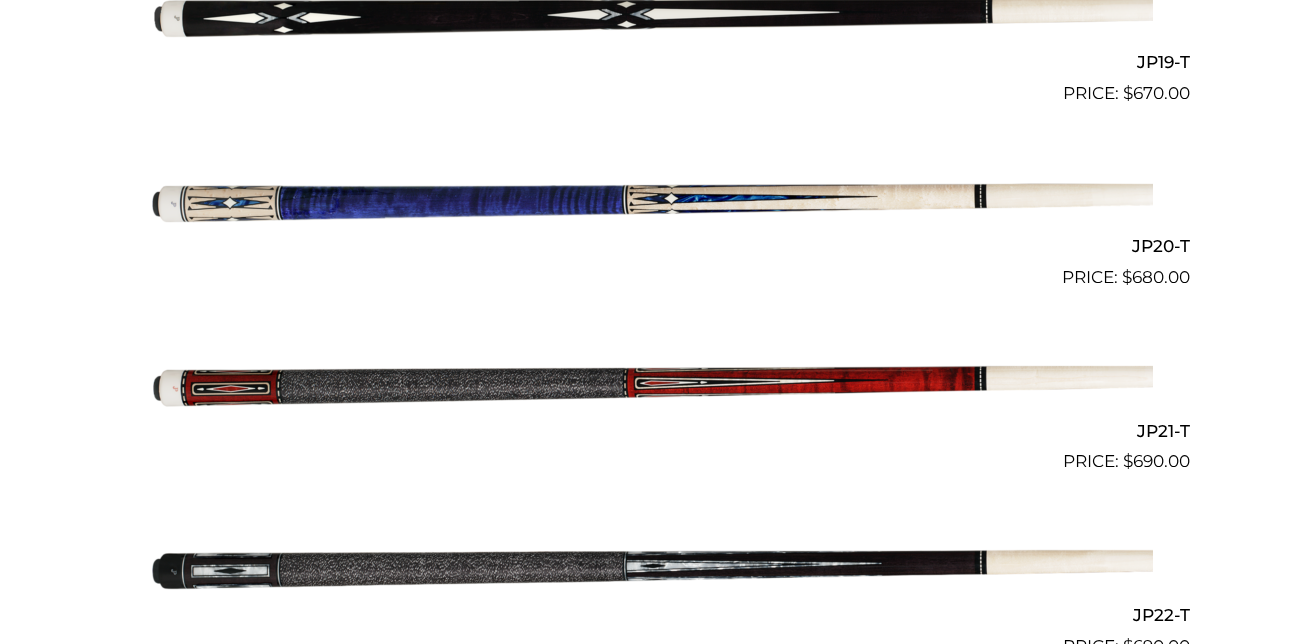 scroll, scrollTop: 4032, scrollLeft: 0, axis: vertical 